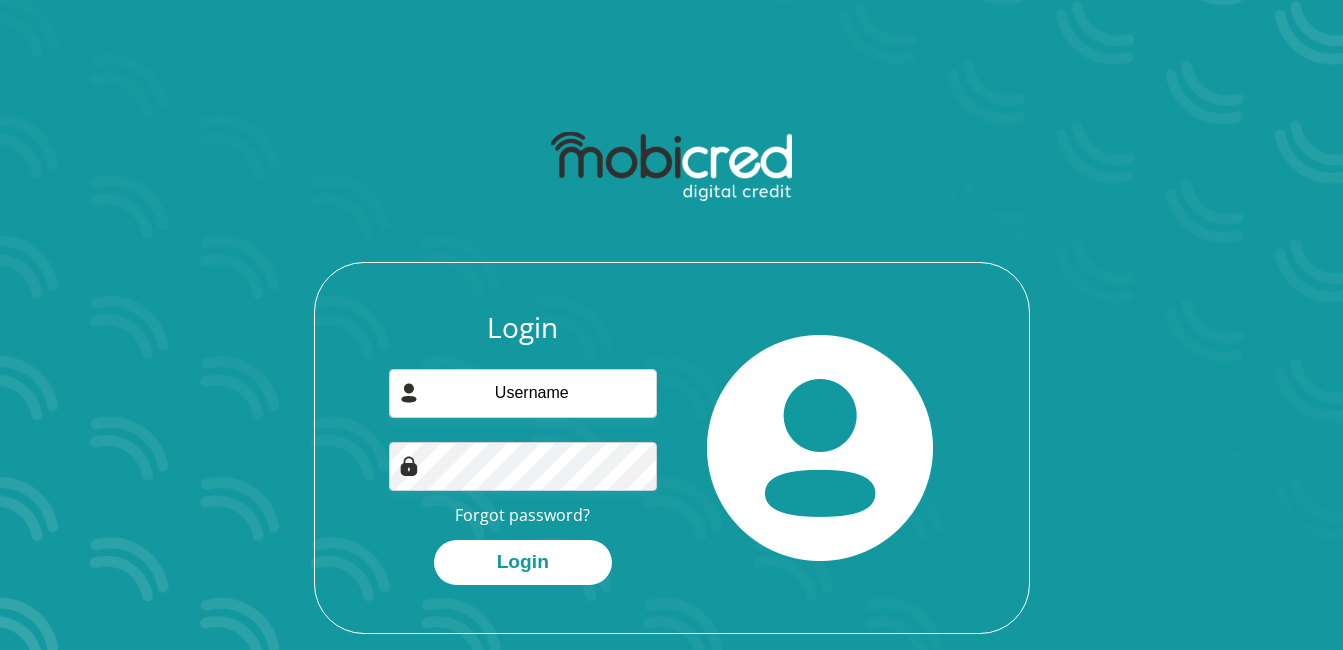 scroll, scrollTop: 0, scrollLeft: 0, axis: both 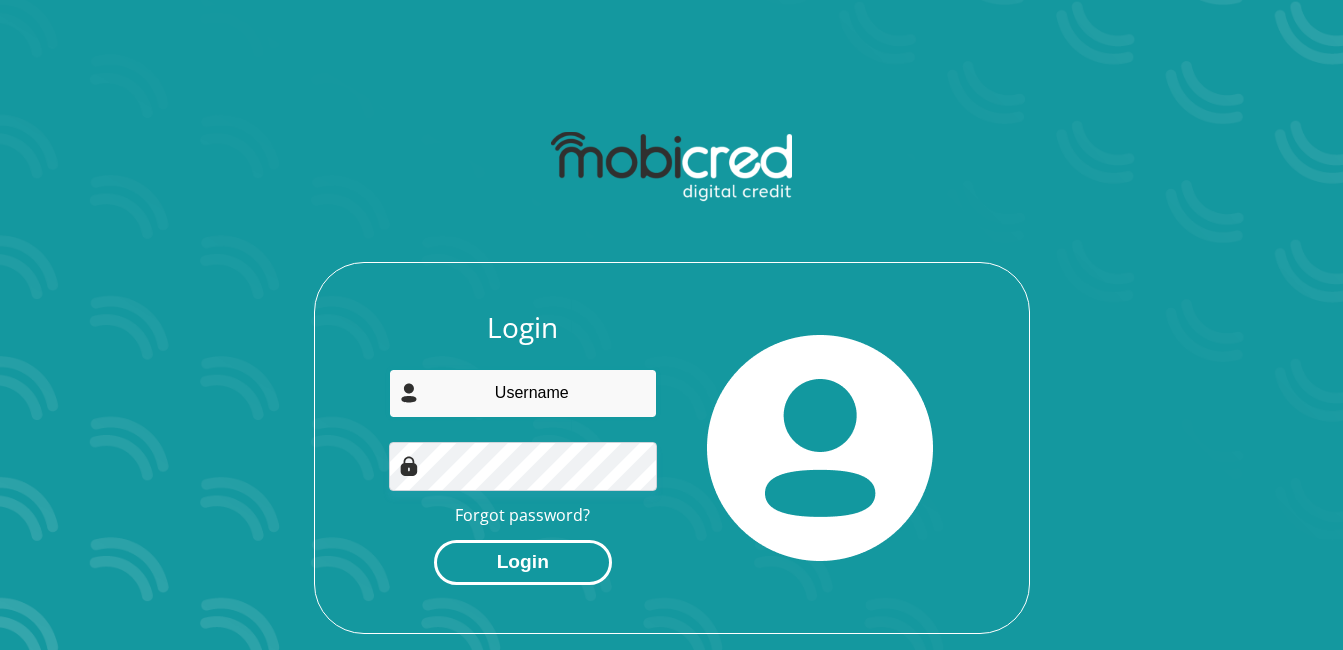 type on "[EMAIL]" 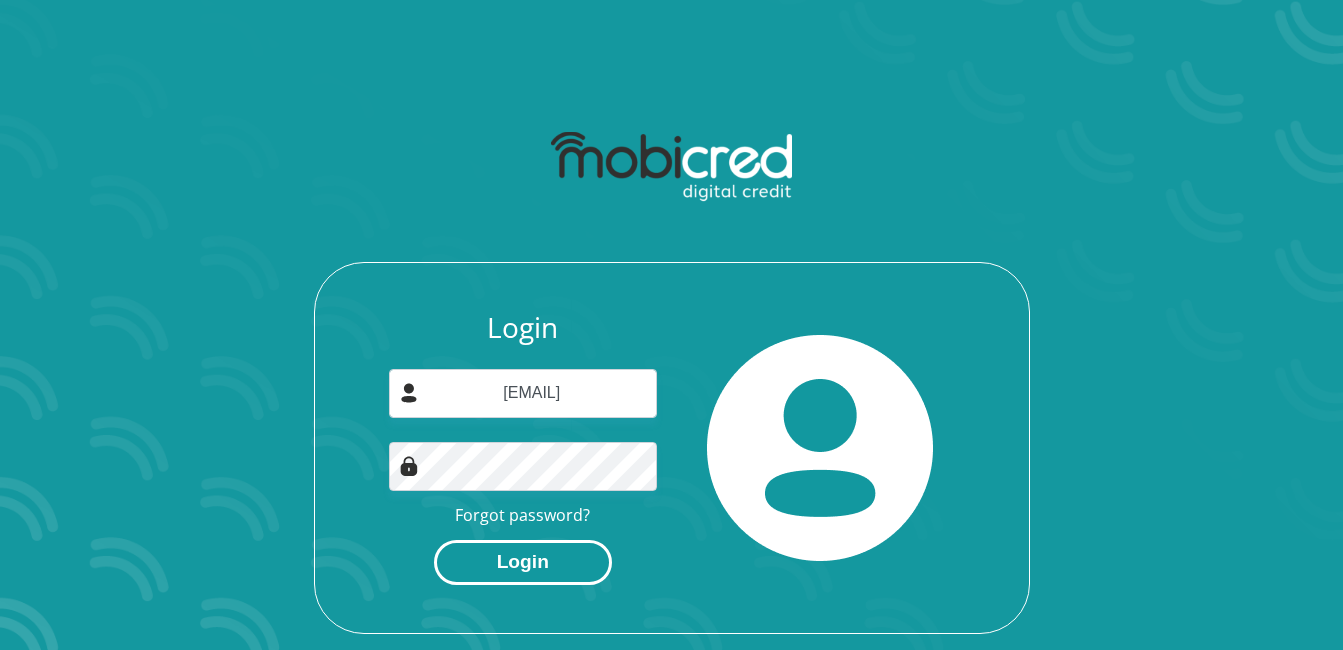 click on "Login" at bounding box center (523, 562) 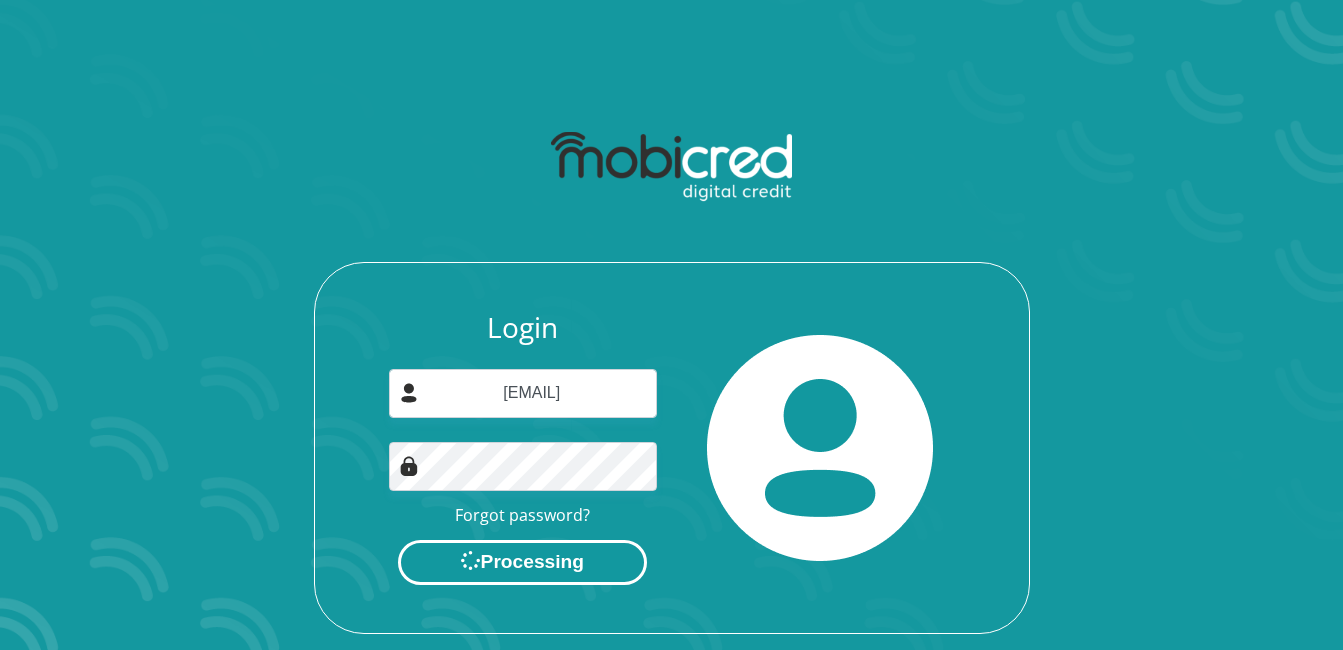 scroll, scrollTop: 0, scrollLeft: 0, axis: both 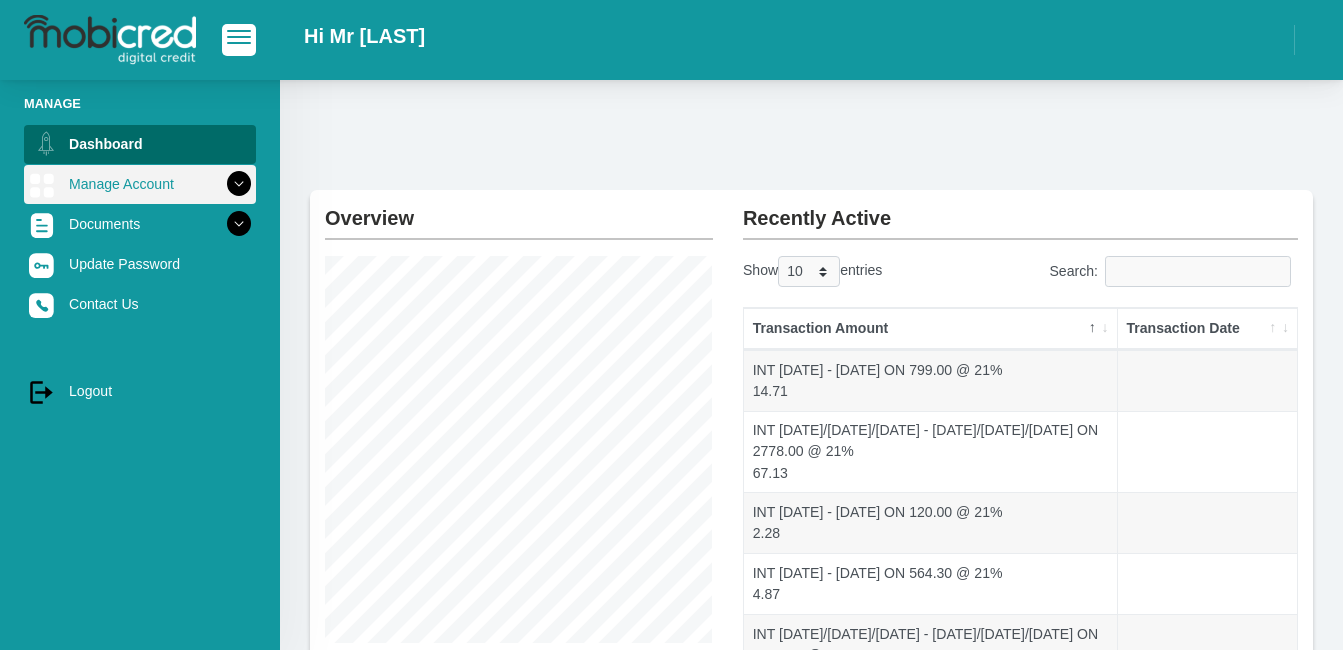 click on "Manage Account" at bounding box center [140, 184] 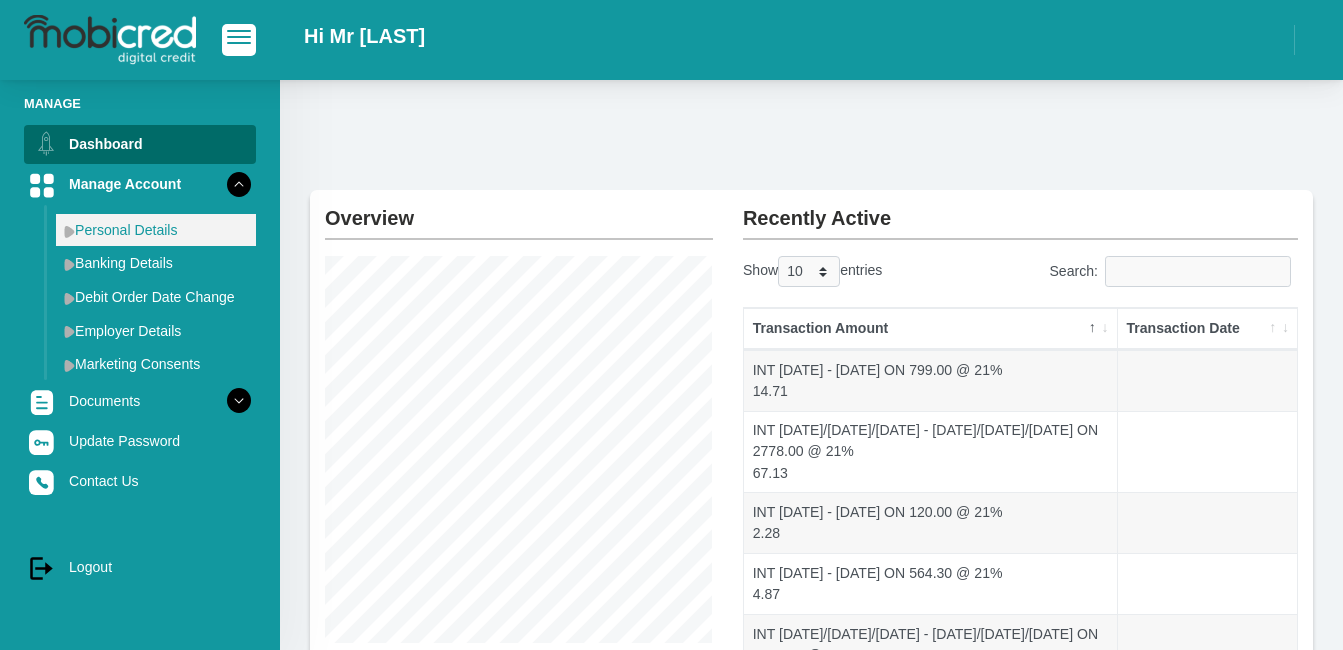 click on "Personal Details" at bounding box center [156, 230] 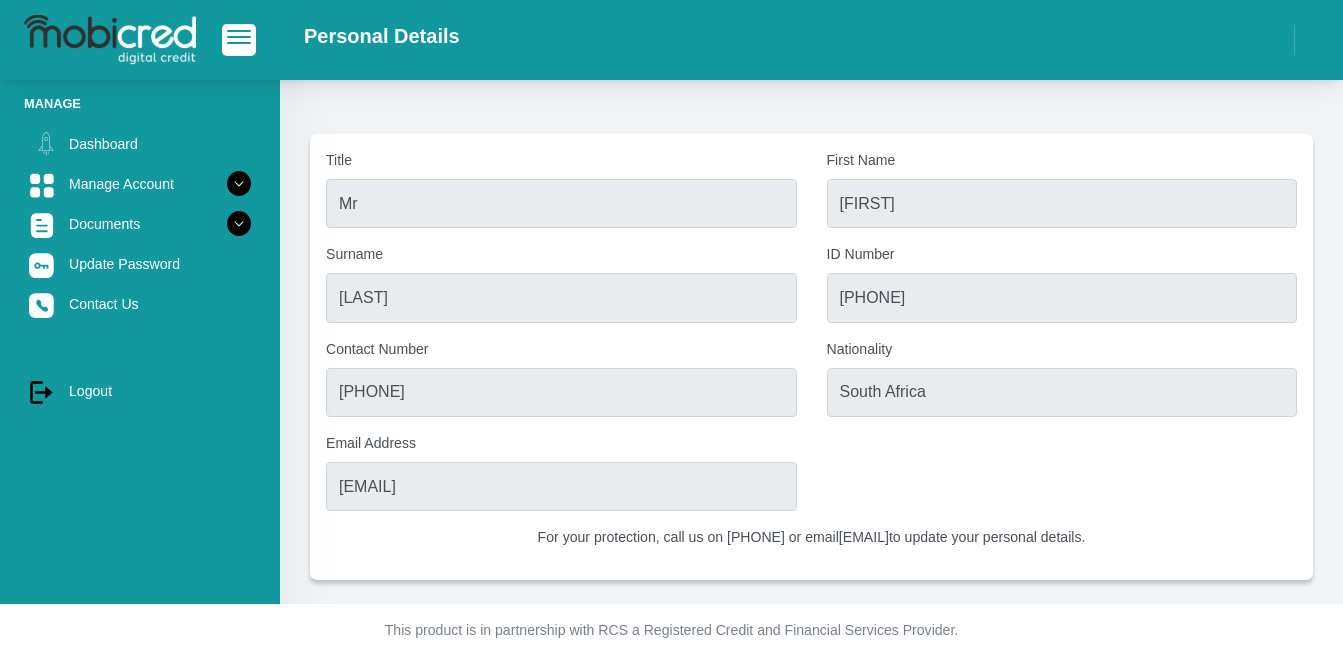 scroll, scrollTop: 0, scrollLeft: 0, axis: both 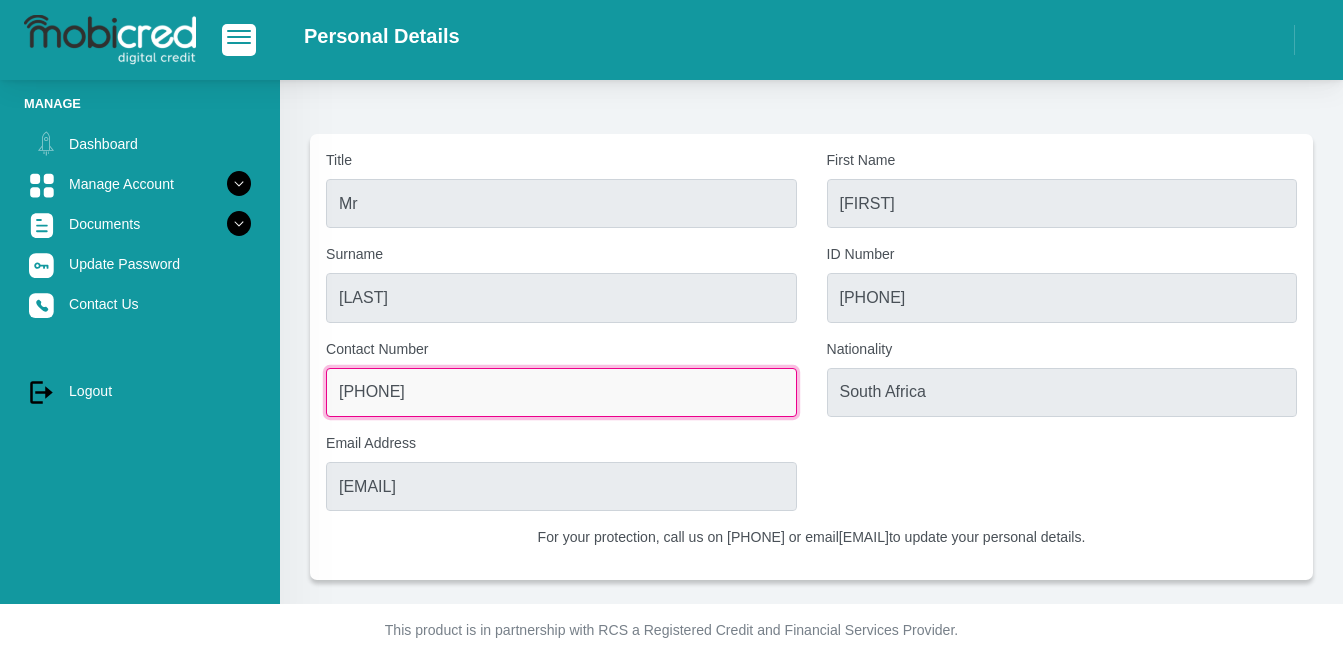 click on "[PHONE]" at bounding box center [561, 392] 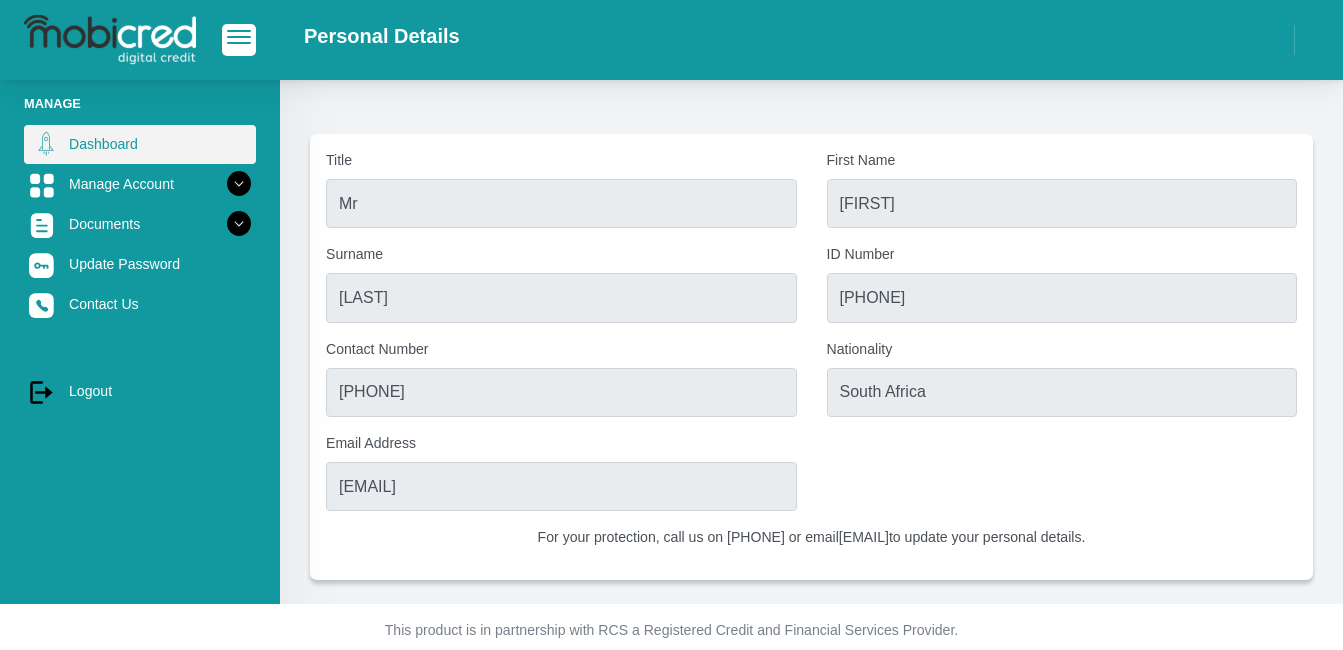 click on "Dashboard" at bounding box center (140, 144) 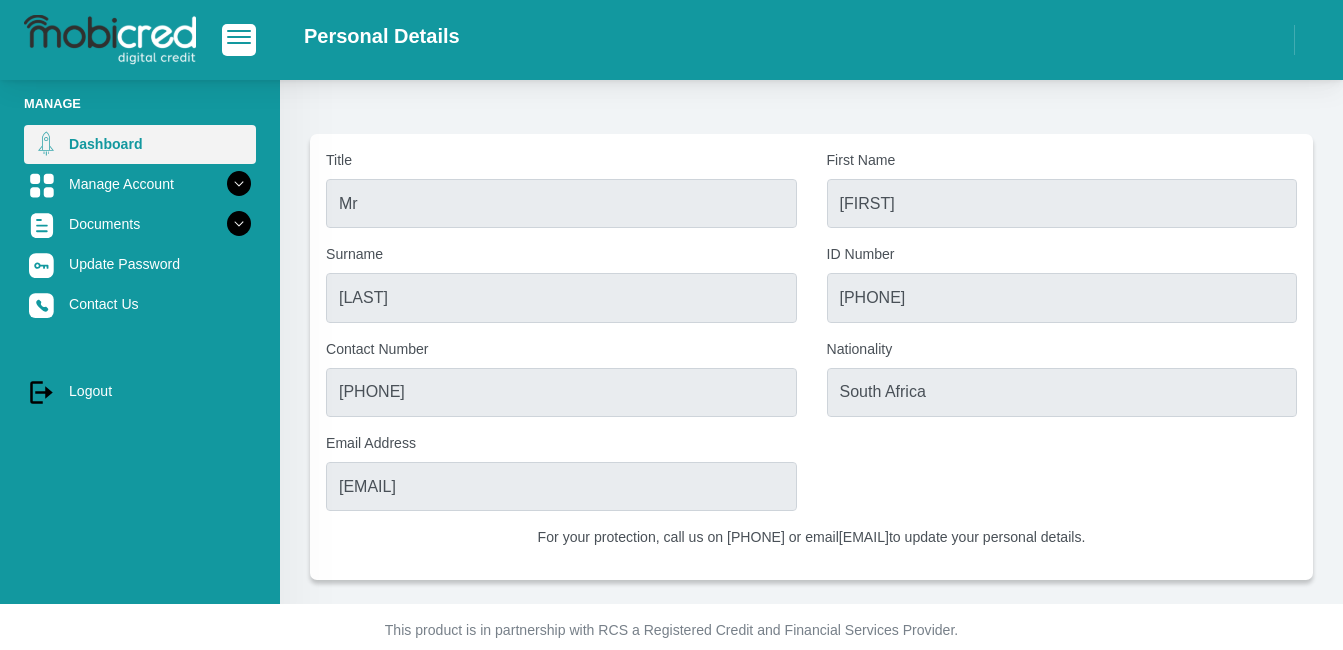 click on "Dashboard" at bounding box center (140, 144) 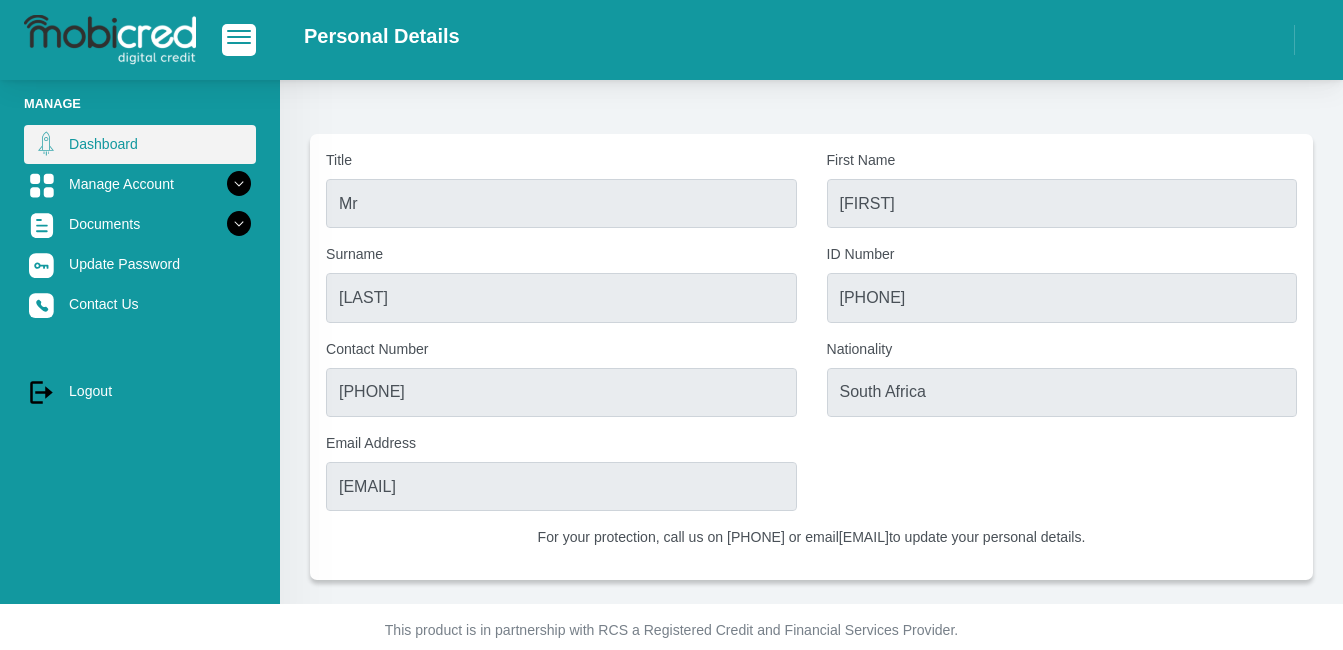 click on "Dashboard" at bounding box center [140, 144] 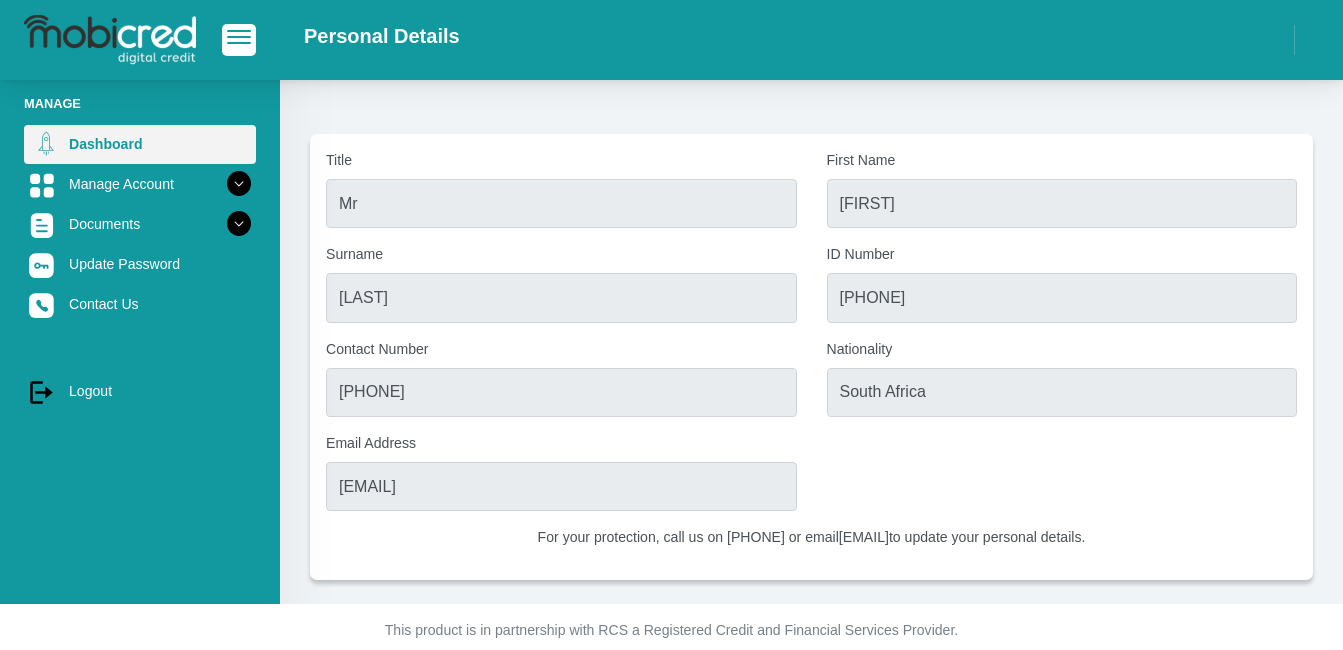 click on "Dashboard" at bounding box center [140, 144] 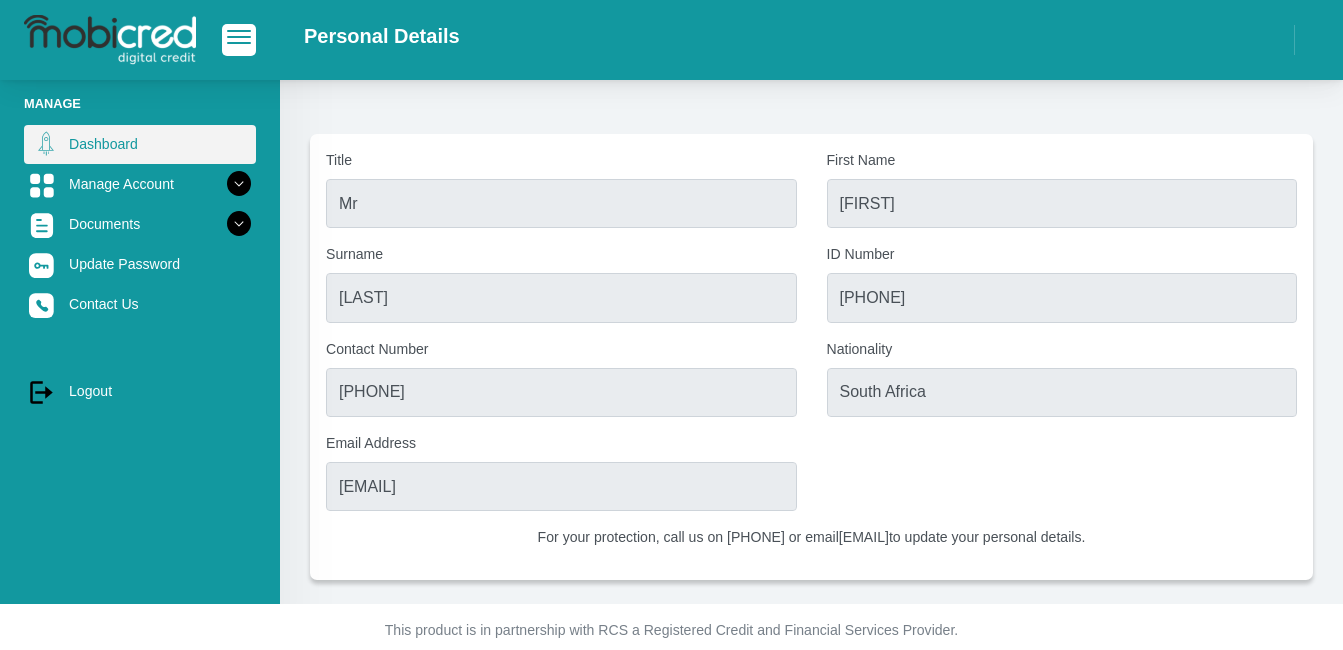 click on "Dashboard" at bounding box center (140, 144) 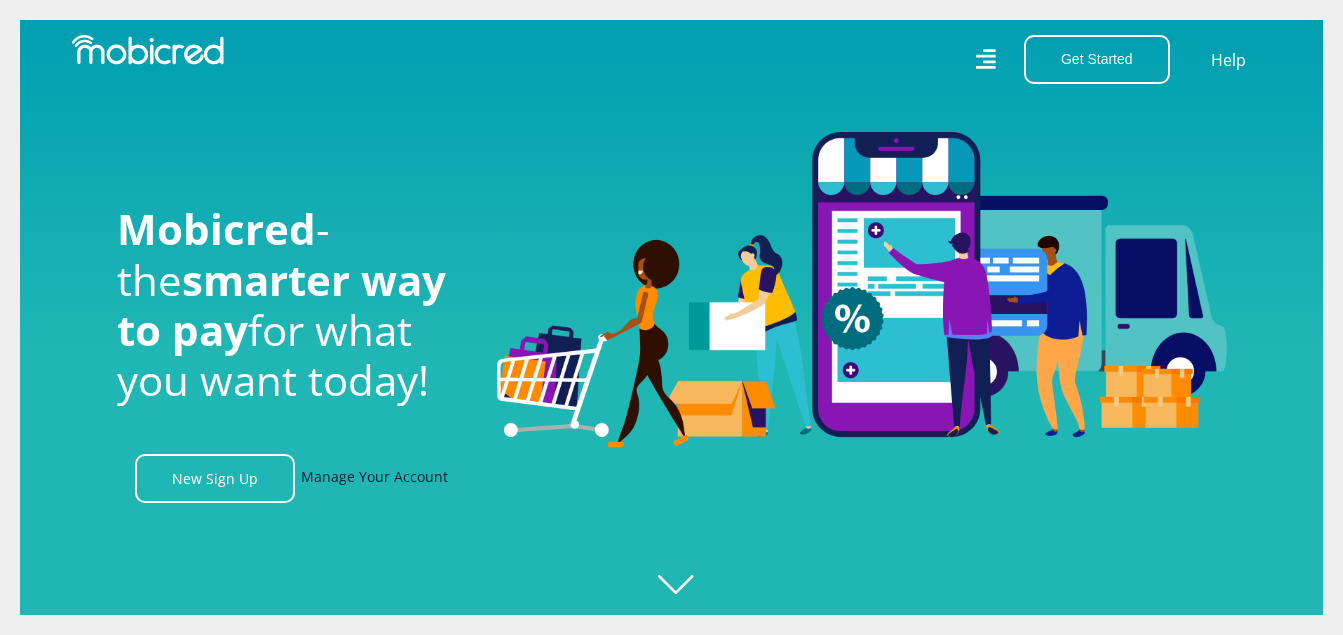 scroll, scrollTop: 0, scrollLeft: 0, axis: both 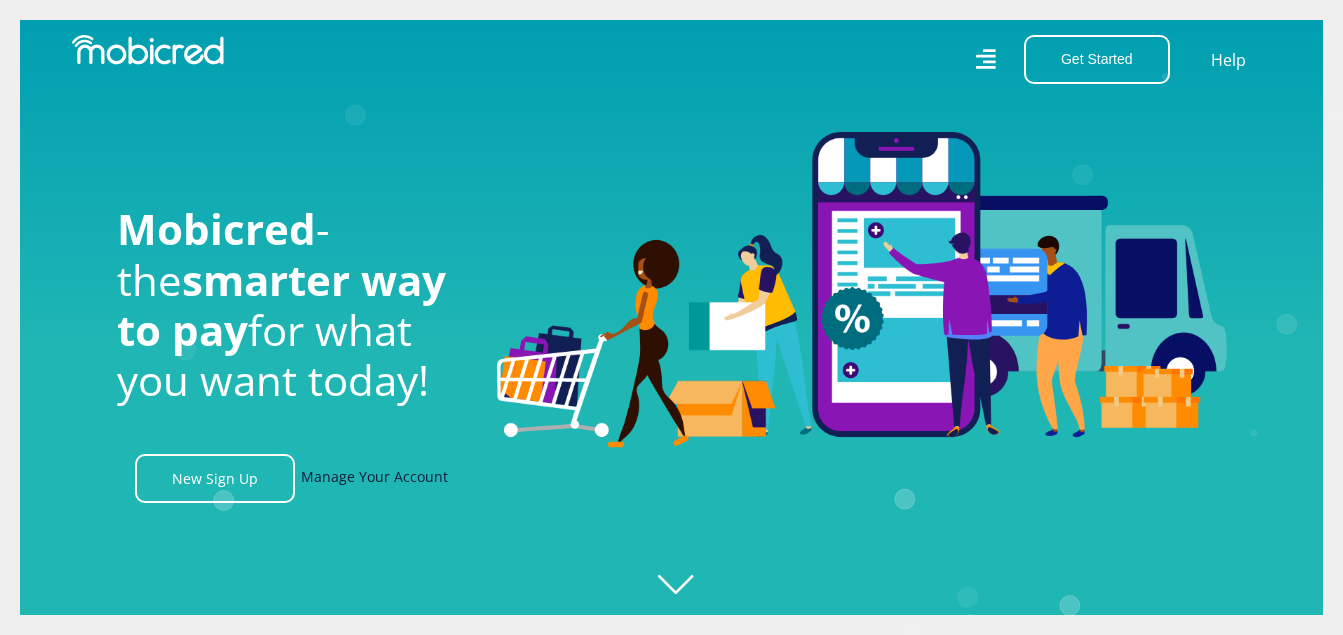 click on "Manage Your Account" at bounding box center [374, 478] 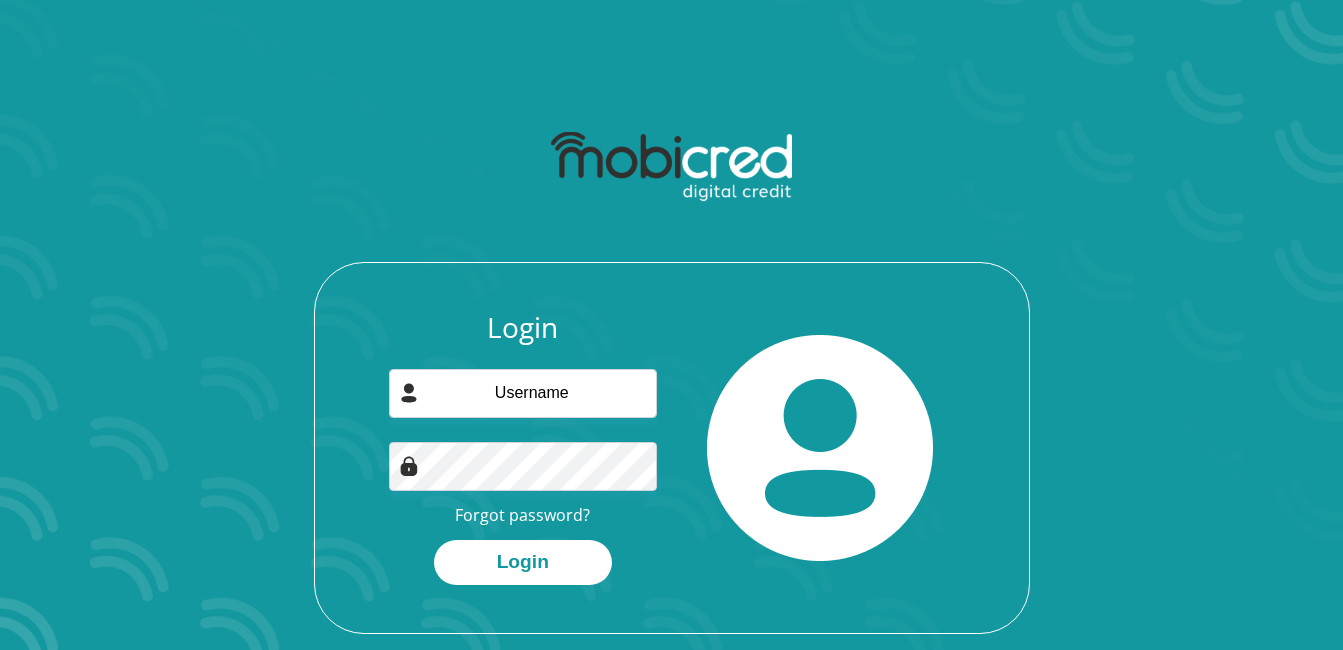 scroll, scrollTop: 0, scrollLeft: 0, axis: both 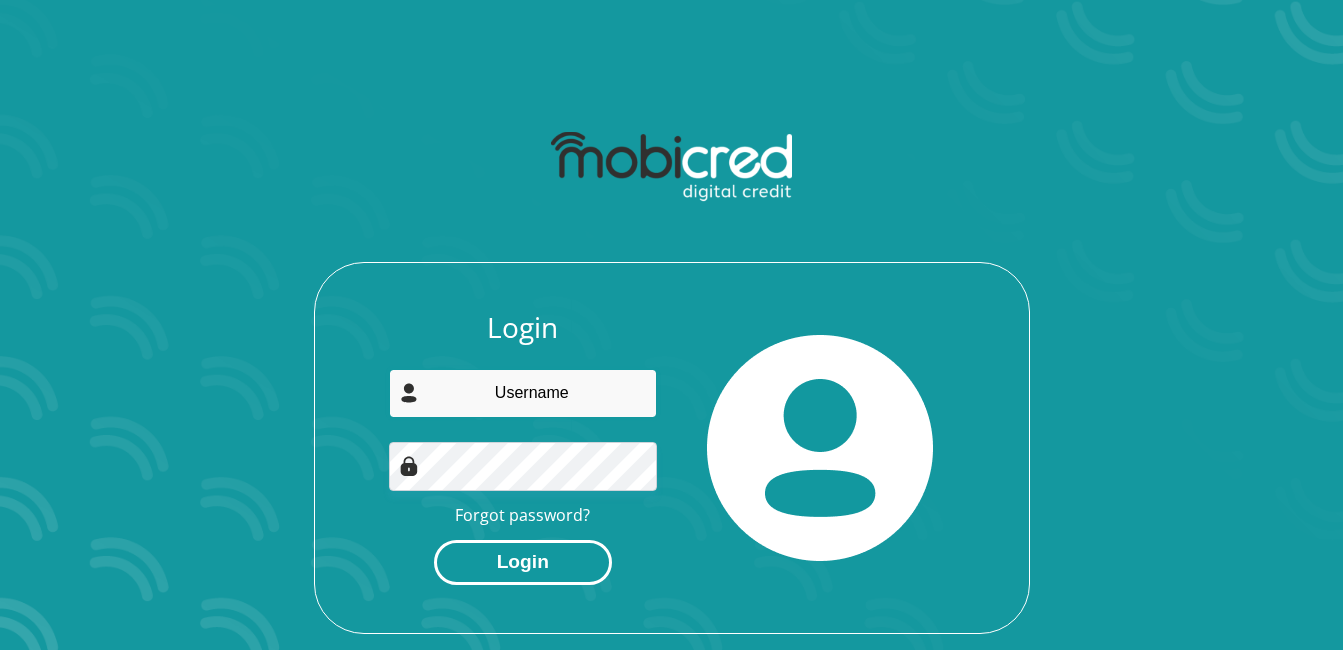 type on "[EMAIL]" 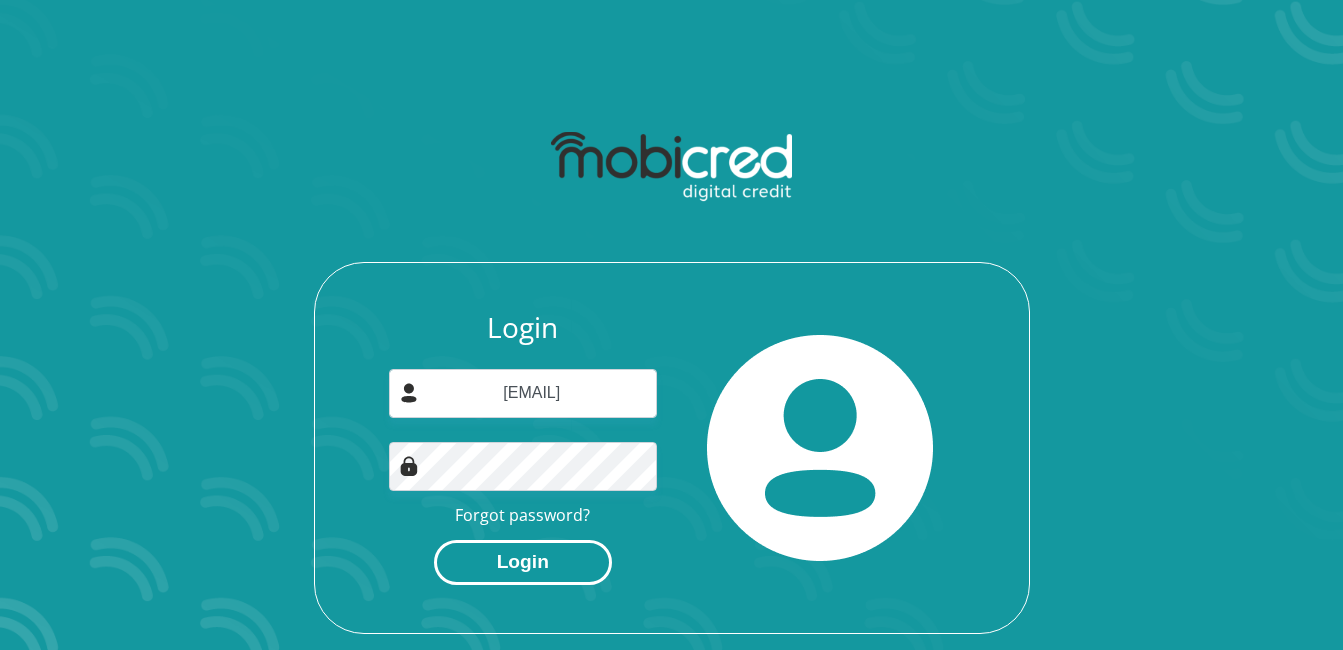 click on "Login" at bounding box center (523, 562) 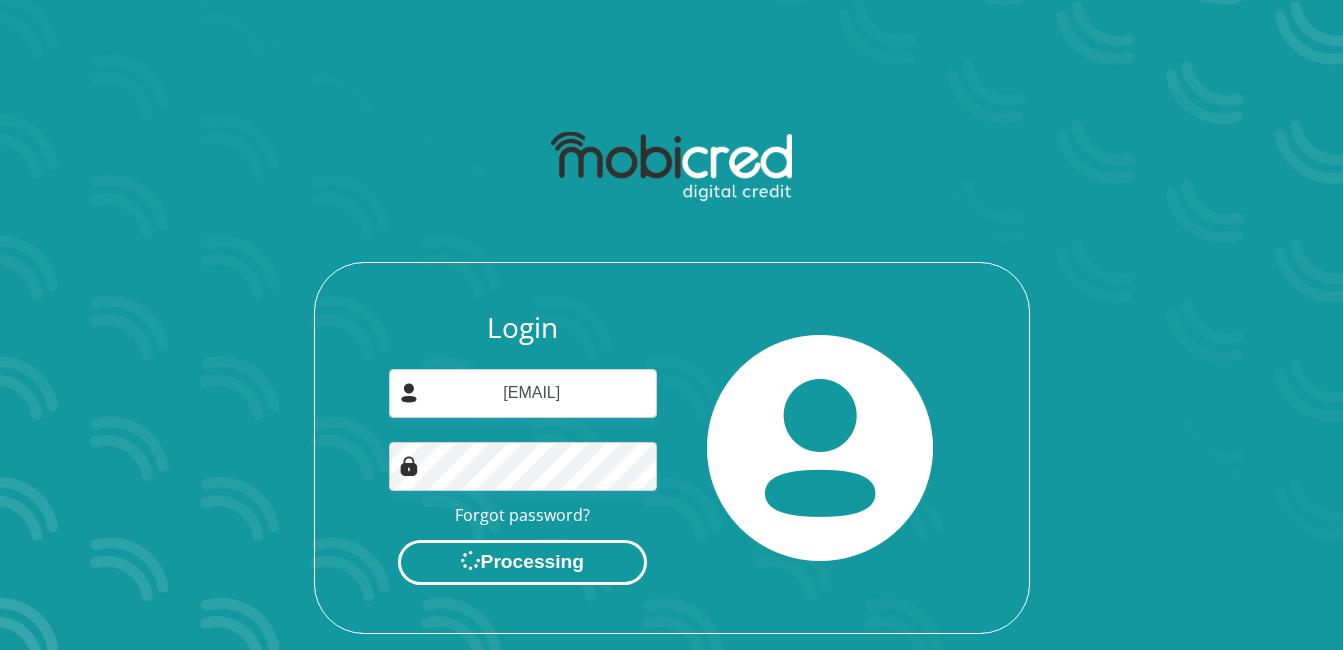 scroll, scrollTop: 0, scrollLeft: 0, axis: both 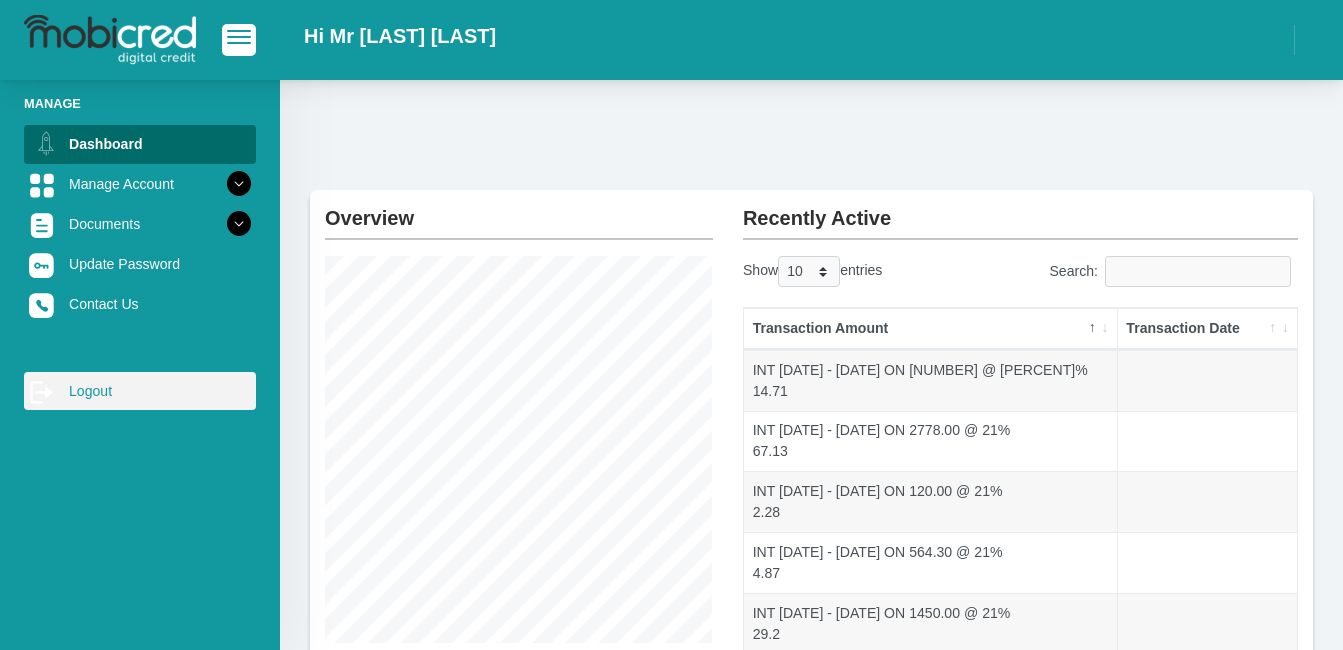 click on "log out
Logout" at bounding box center (140, 391) 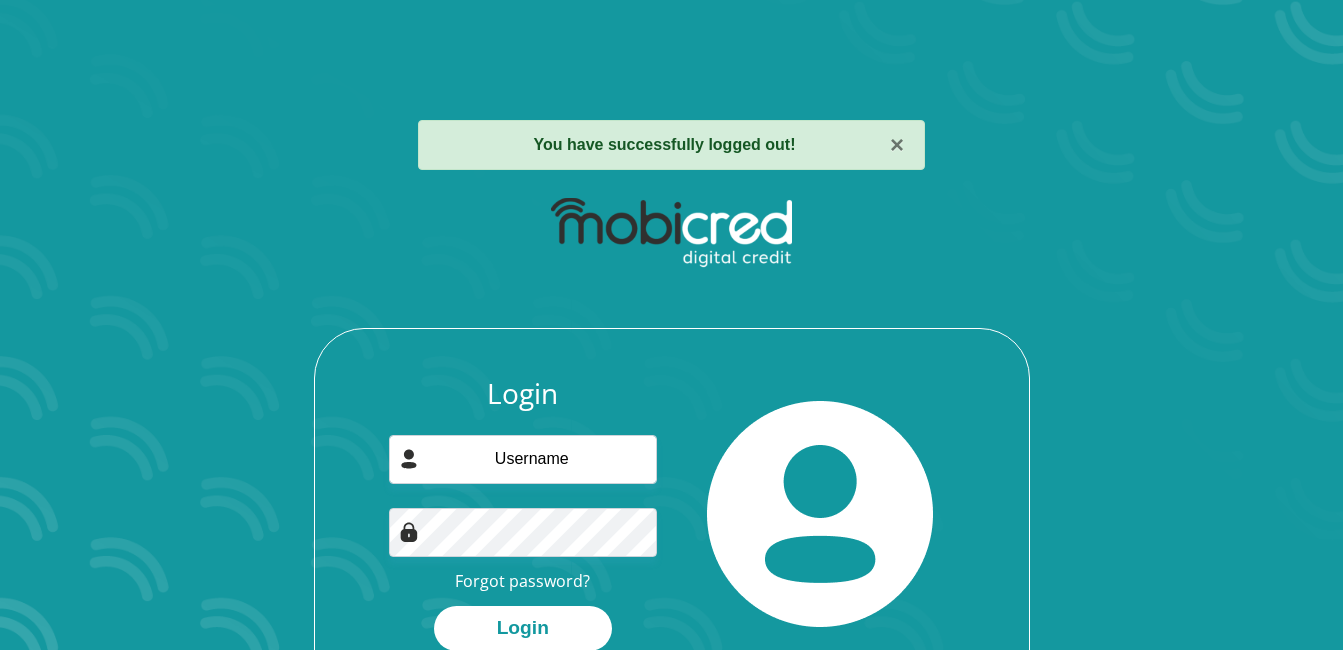 scroll, scrollTop: 0, scrollLeft: 0, axis: both 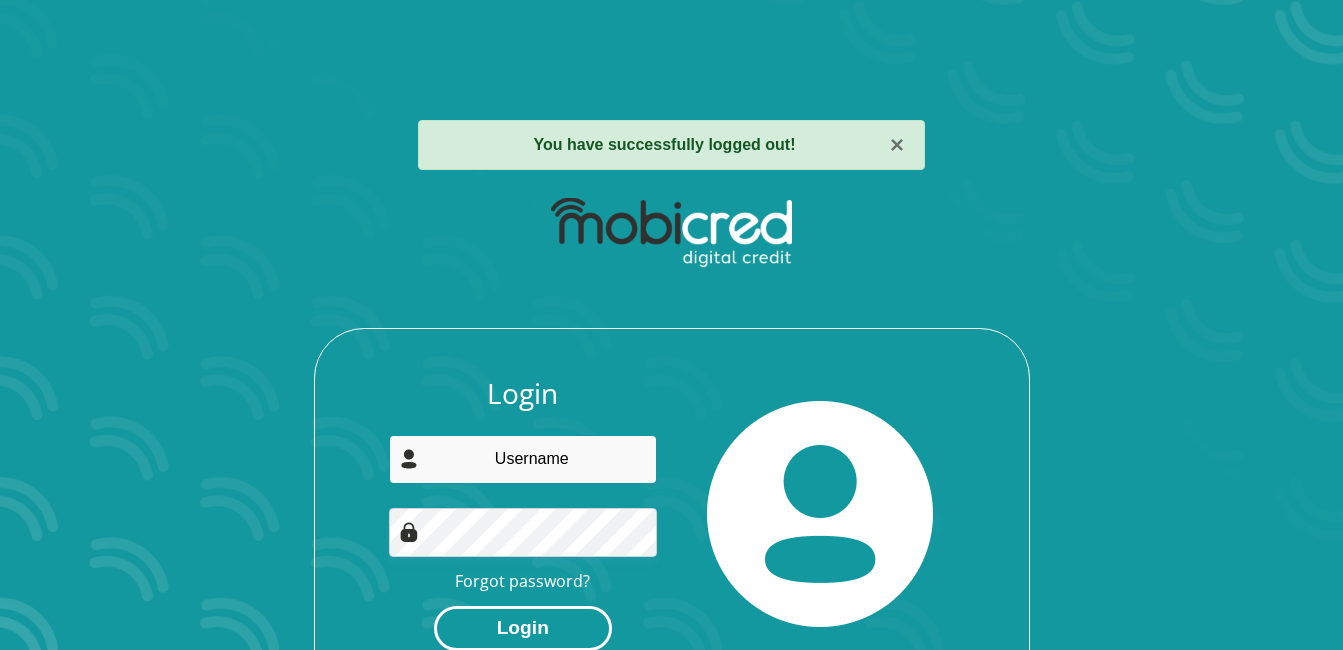 type on "[EMAIL]" 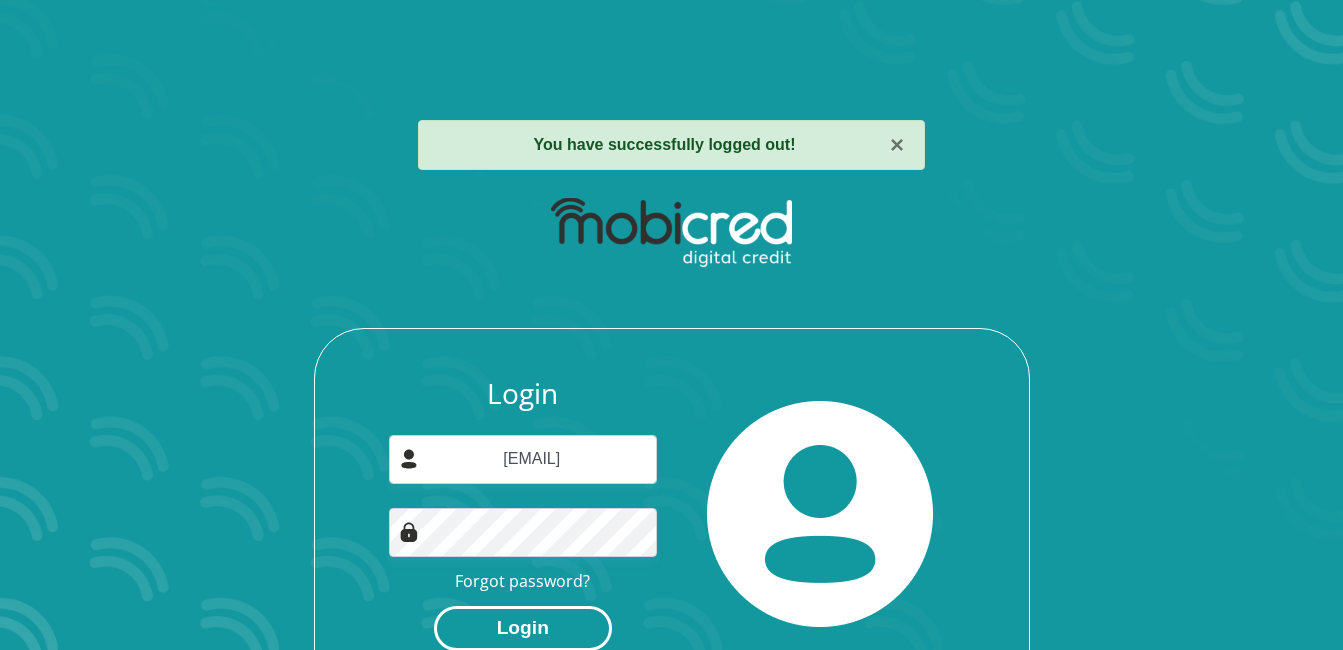 click on "Login" at bounding box center (523, 628) 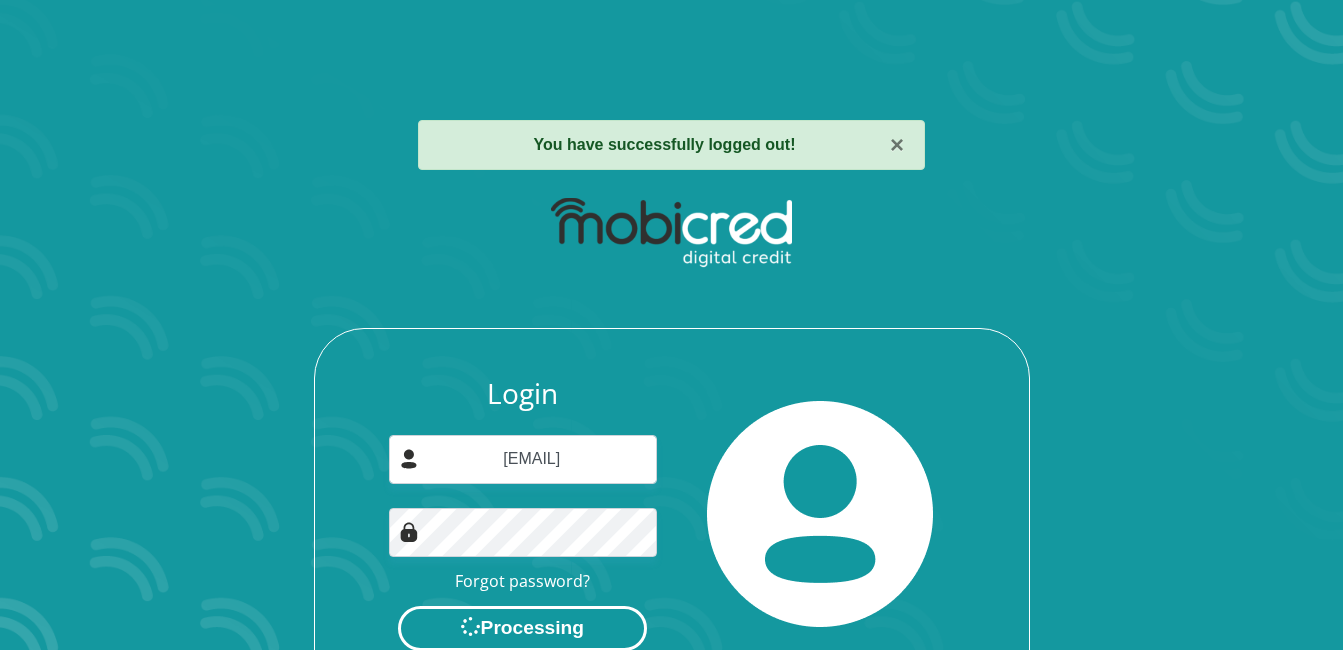 scroll, scrollTop: 0, scrollLeft: 0, axis: both 